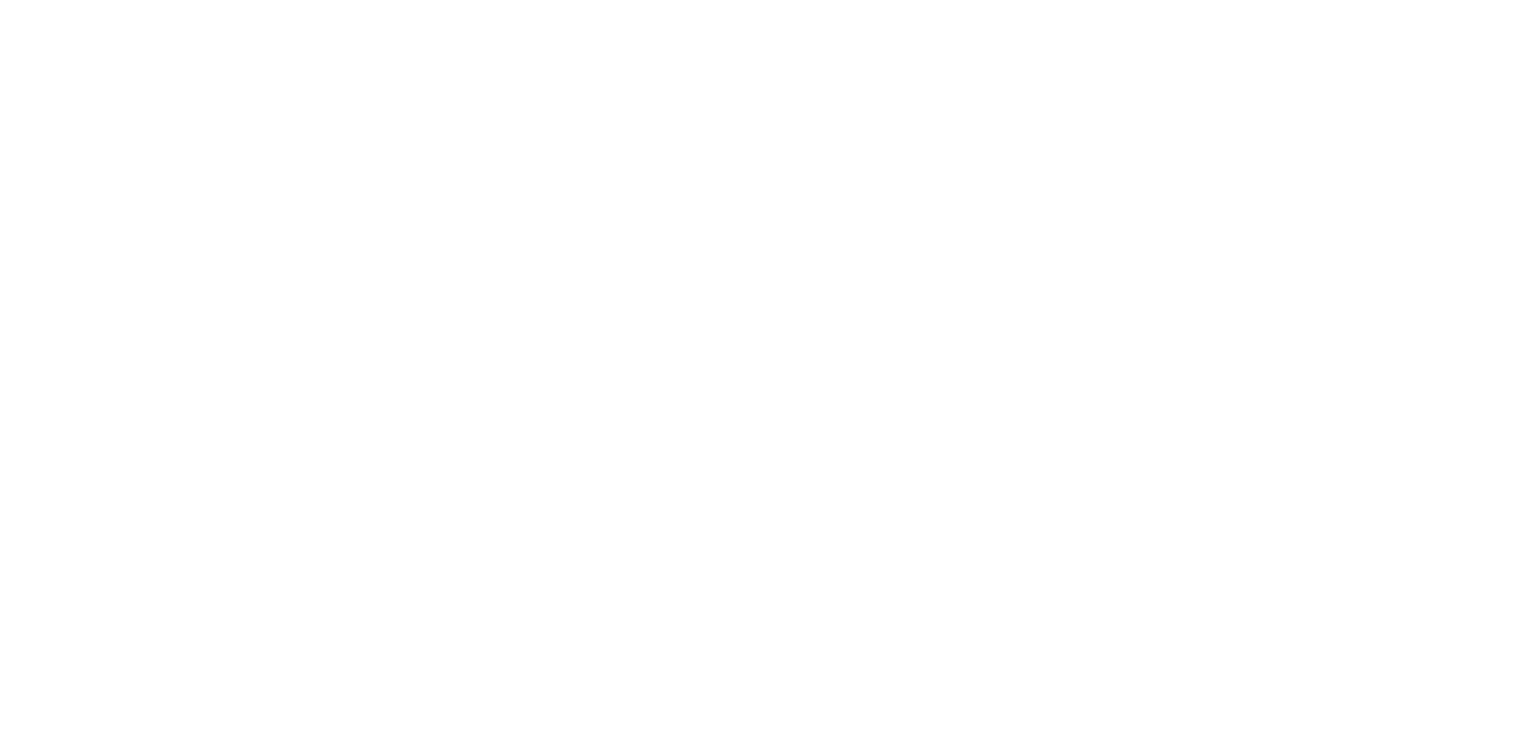 scroll, scrollTop: 0, scrollLeft: 0, axis: both 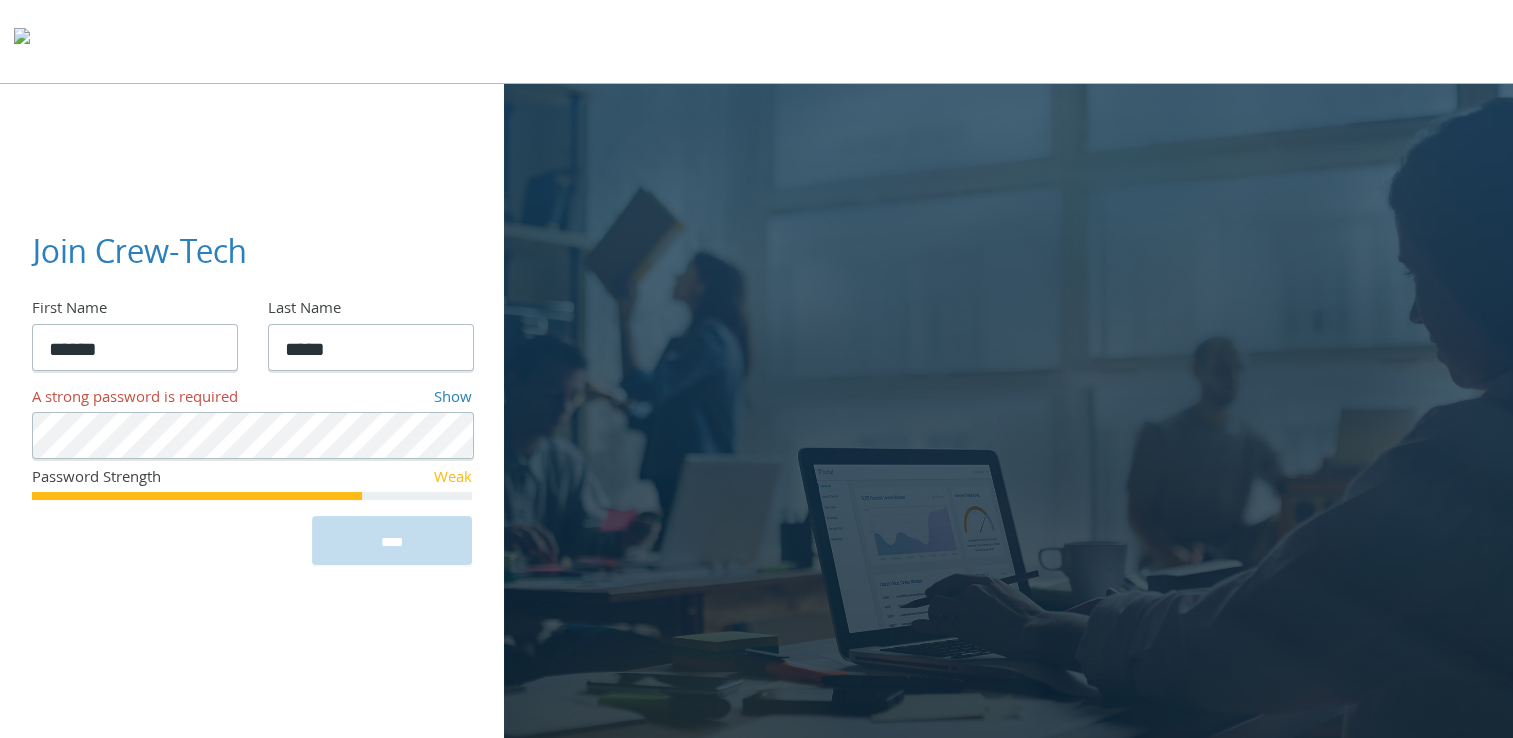 click on "Home
Solutions
Technology
Partners
Features
About Us
Schedule a Demo
Blog
Log In" at bounding box center [756, 403] 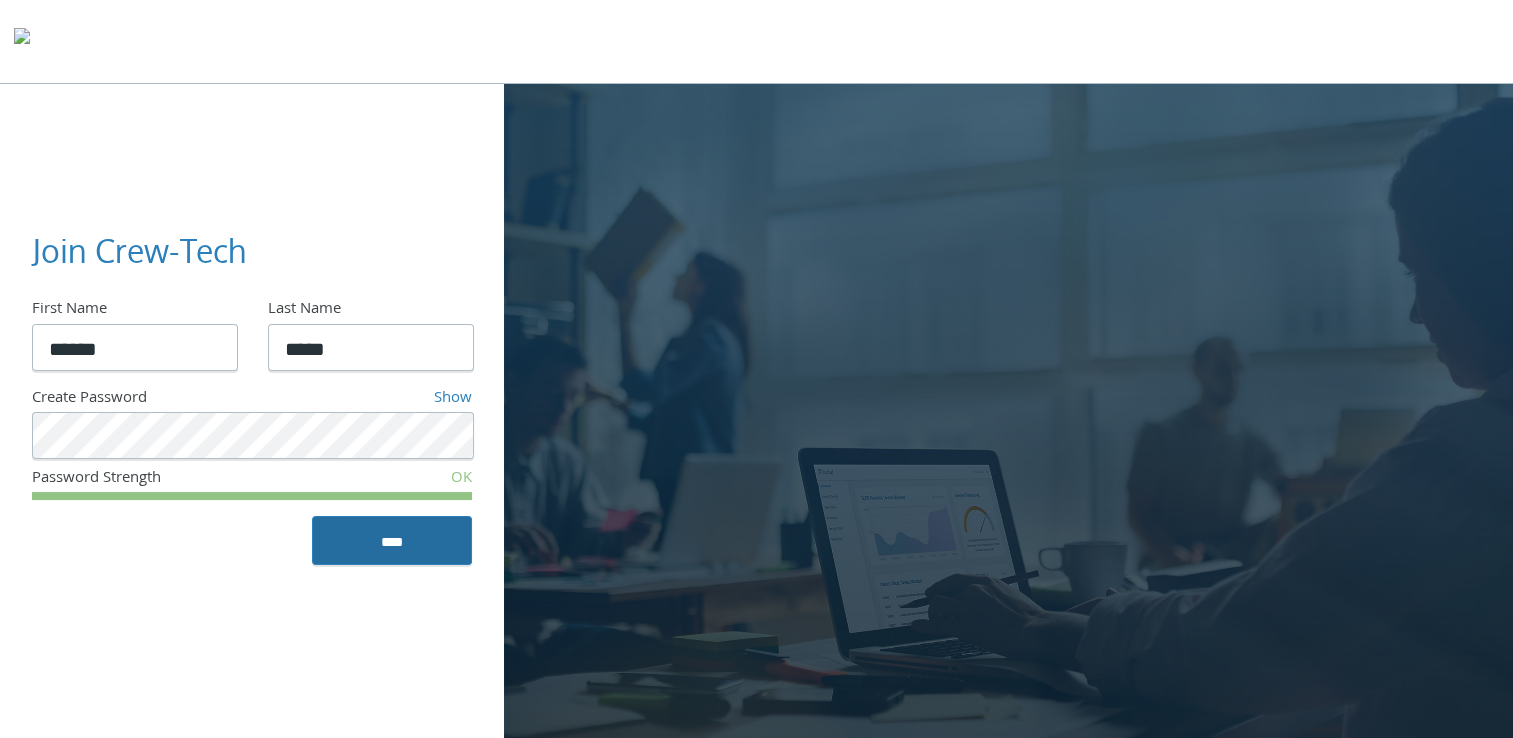click on "****" at bounding box center (392, 540) 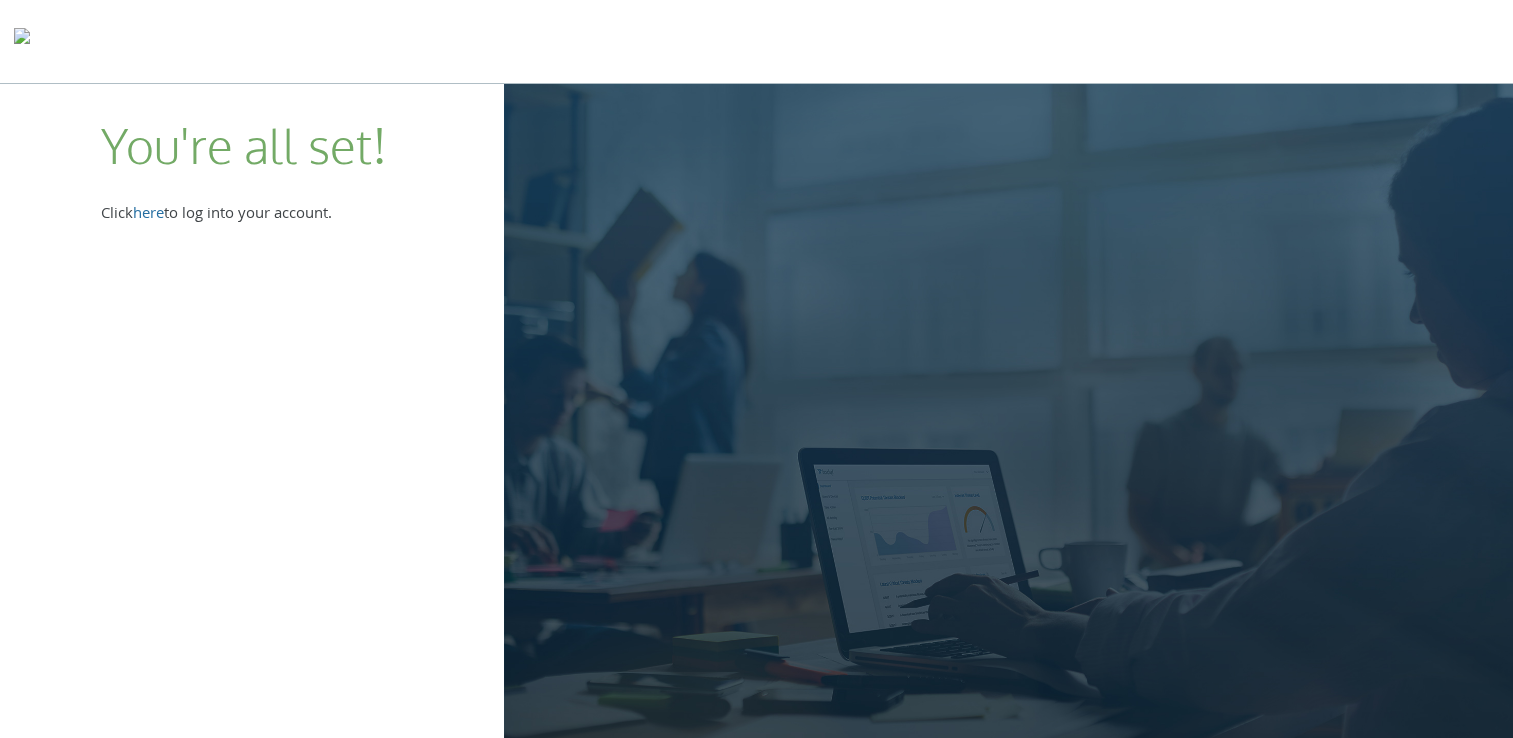 click on "here" at bounding box center (148, 215) 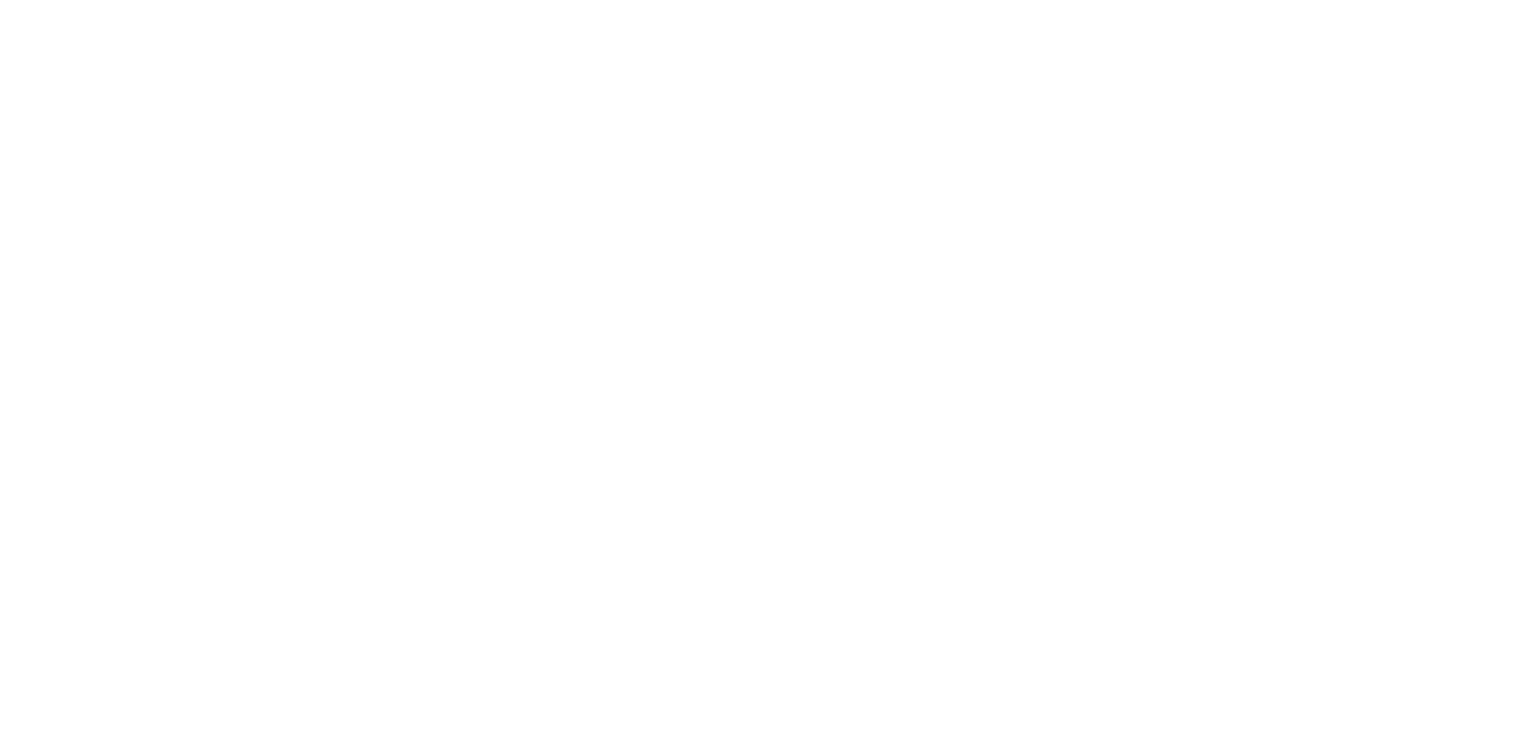 scroll, scrollTop: 0, scrollLeft: 0, axis: both 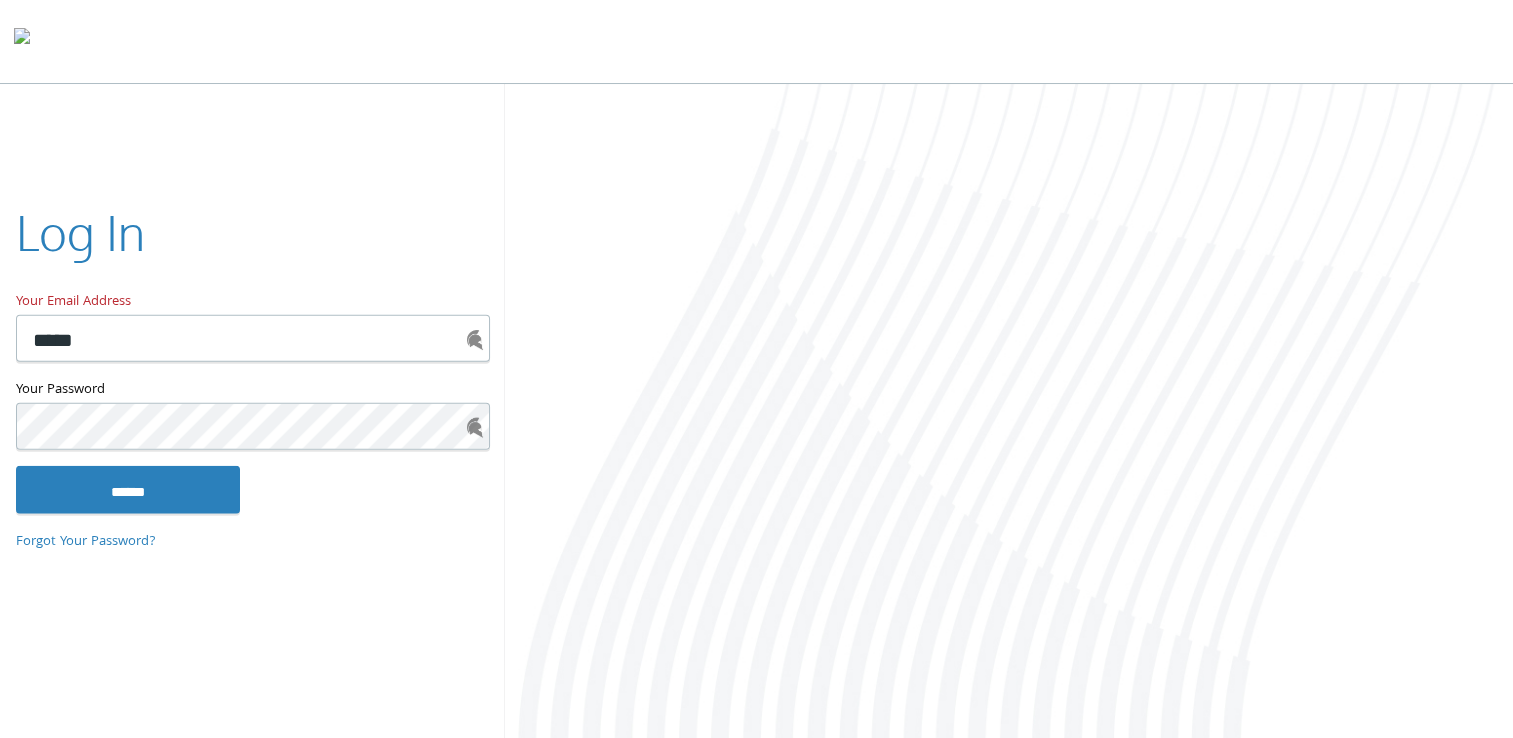 drag, startPoint x: 149, startPoint y: 331, endPoint x: -4, endPoint y: 338, distance: 153.16005 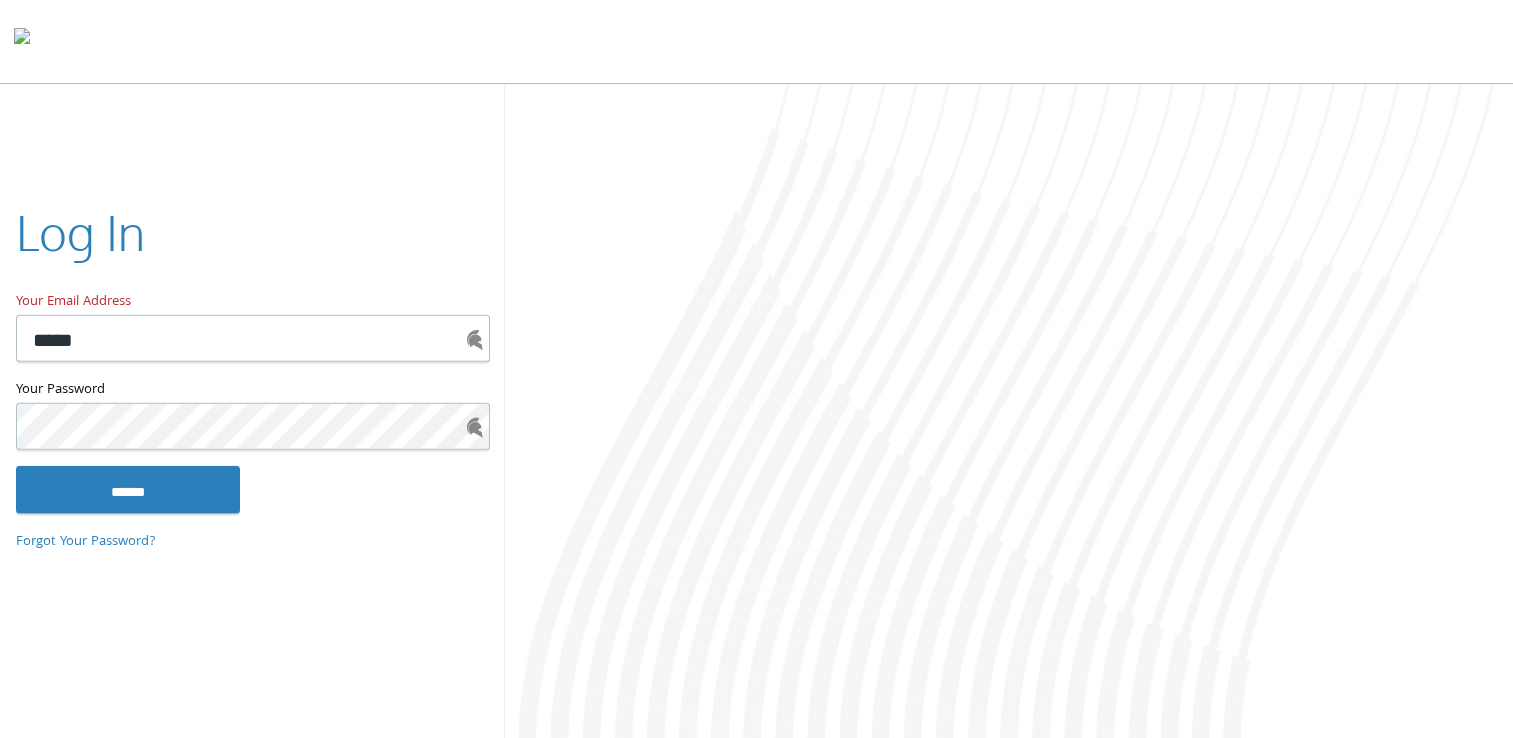 click on "Home
Solutions
Technology
Partners
Features
About Us
Schedule a Demo
Blog
Log In" at bounding box center (756, 371) 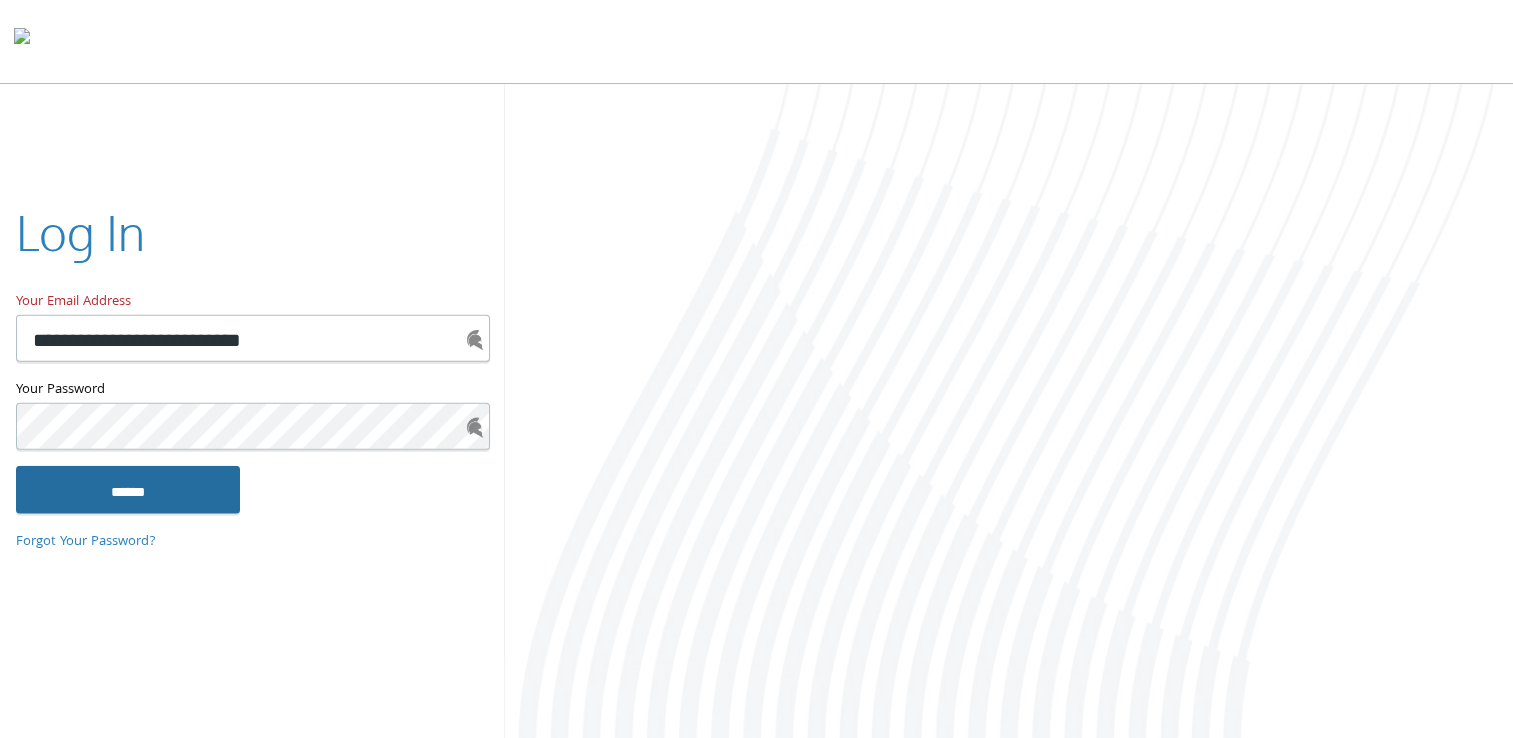 type on "**********" 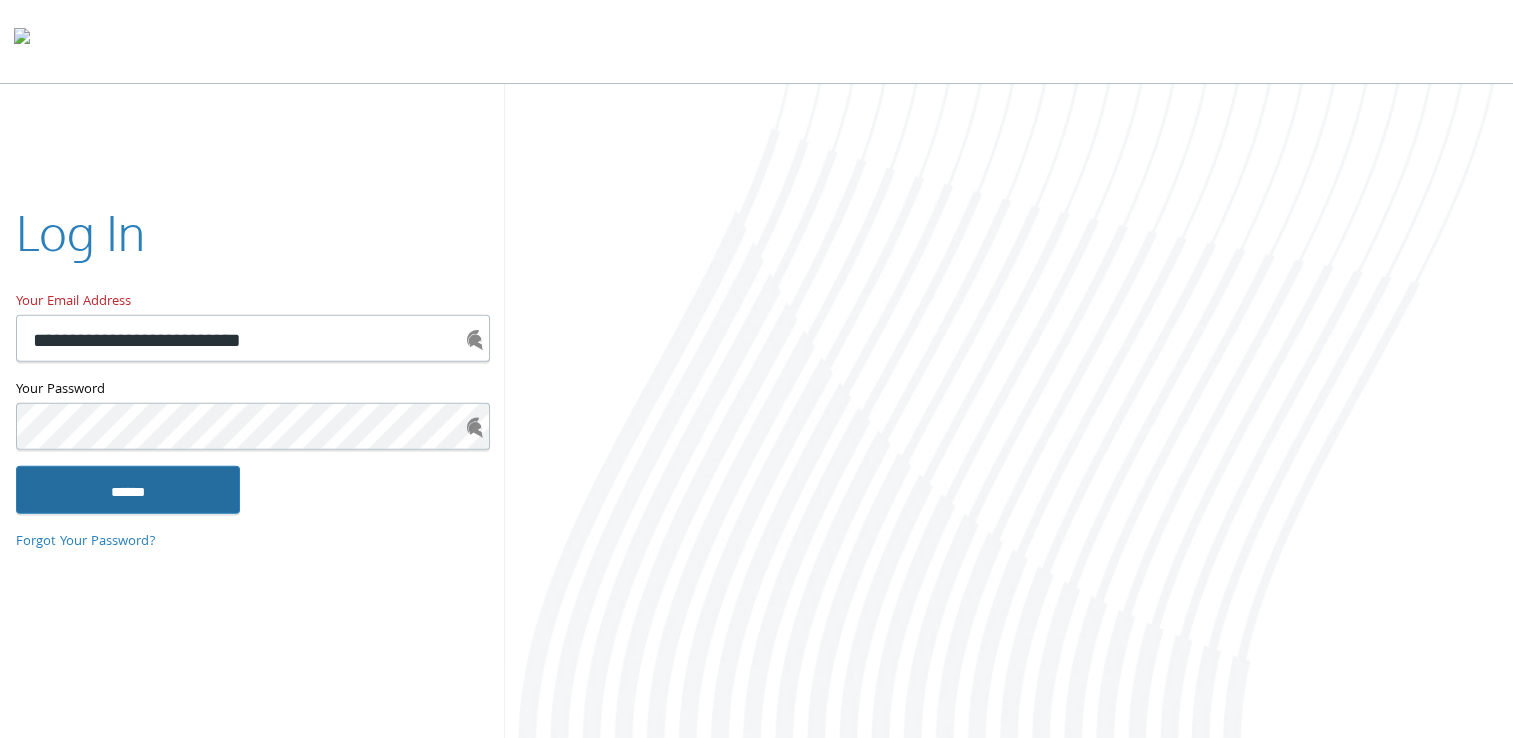 click on "******" at bounding box center (128, 489) 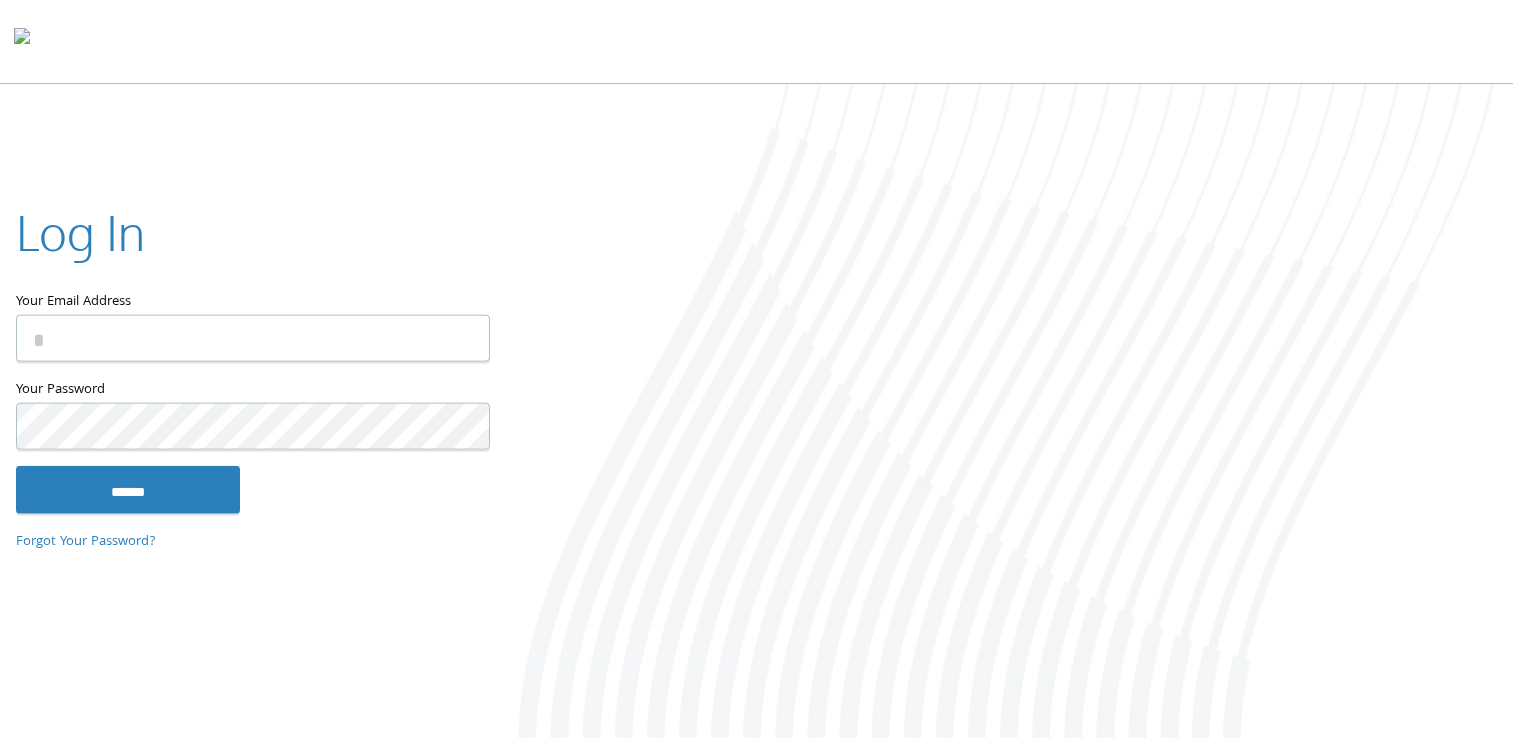 scroll, scrollTop: 0, scrollLeft: 0, axis: both 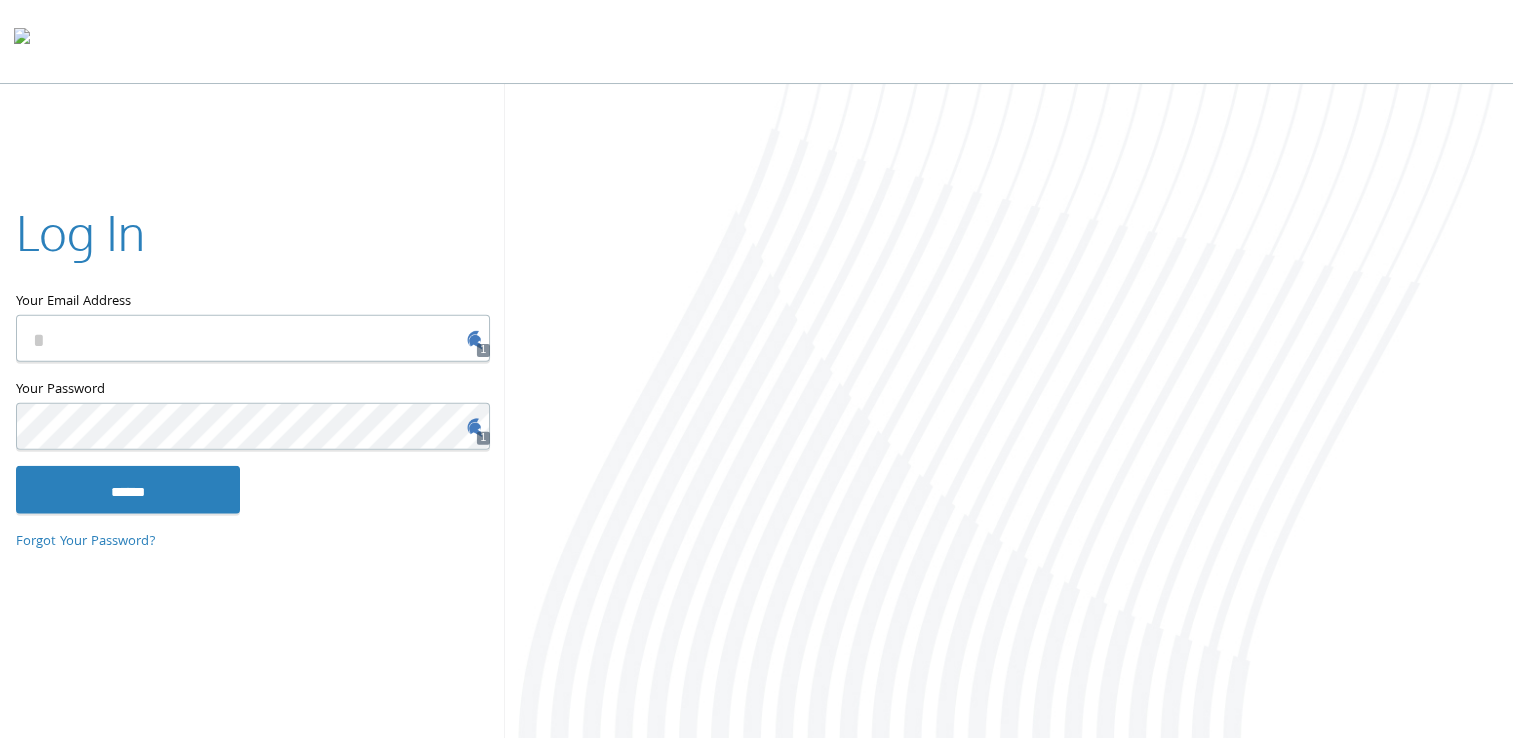 type on "**********" 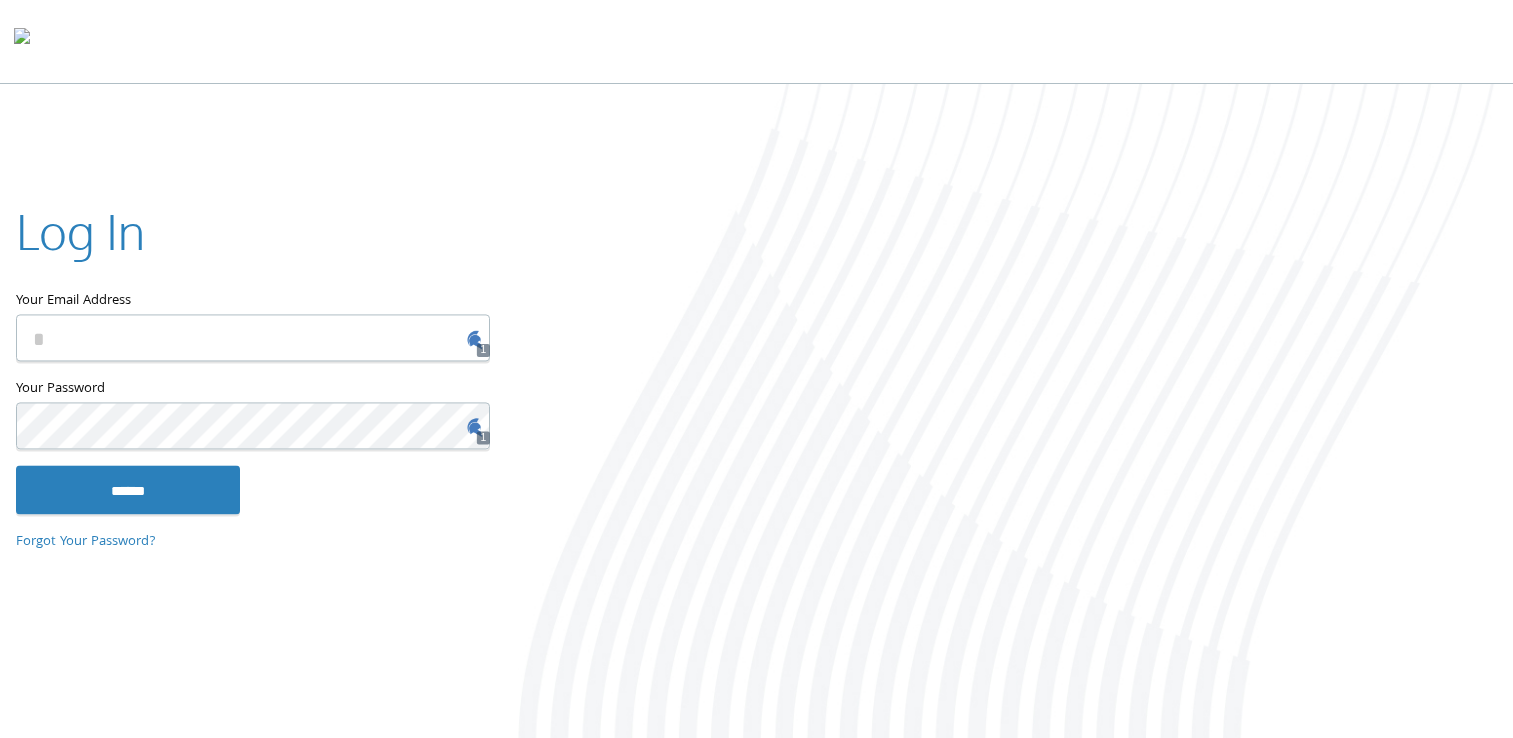type on "**********" 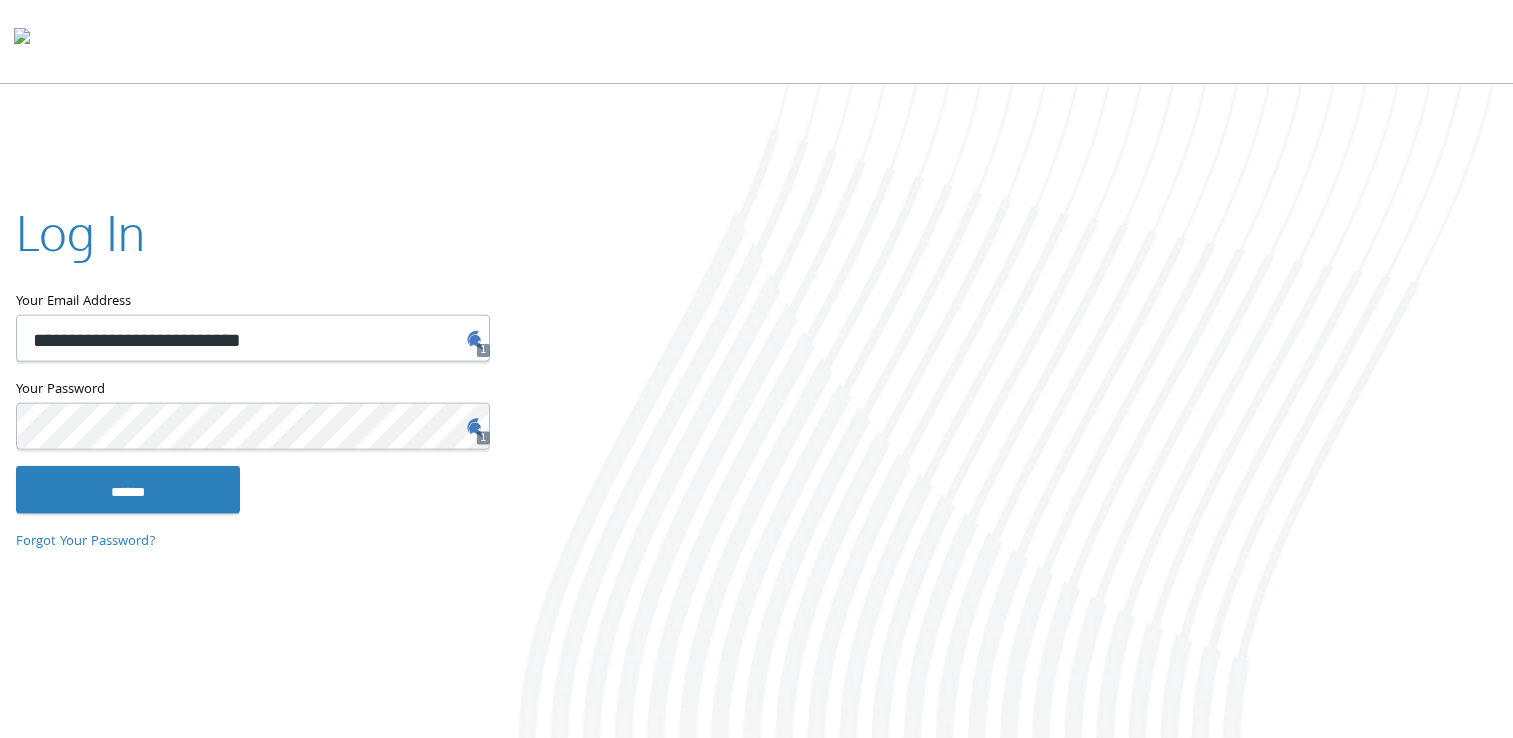 scroll, scrollTop: 0, scrollLeft: 0, axis: both 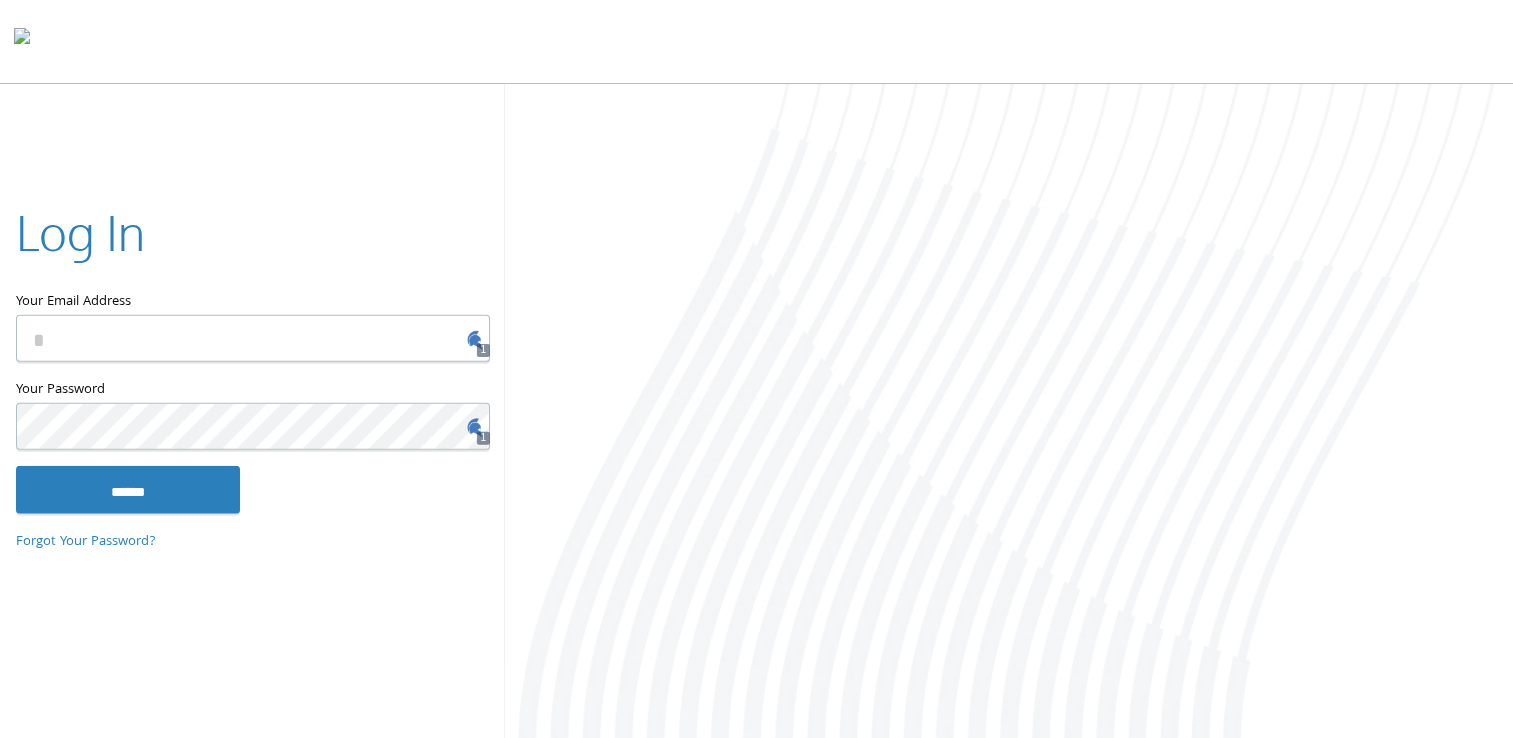 type on "**********" 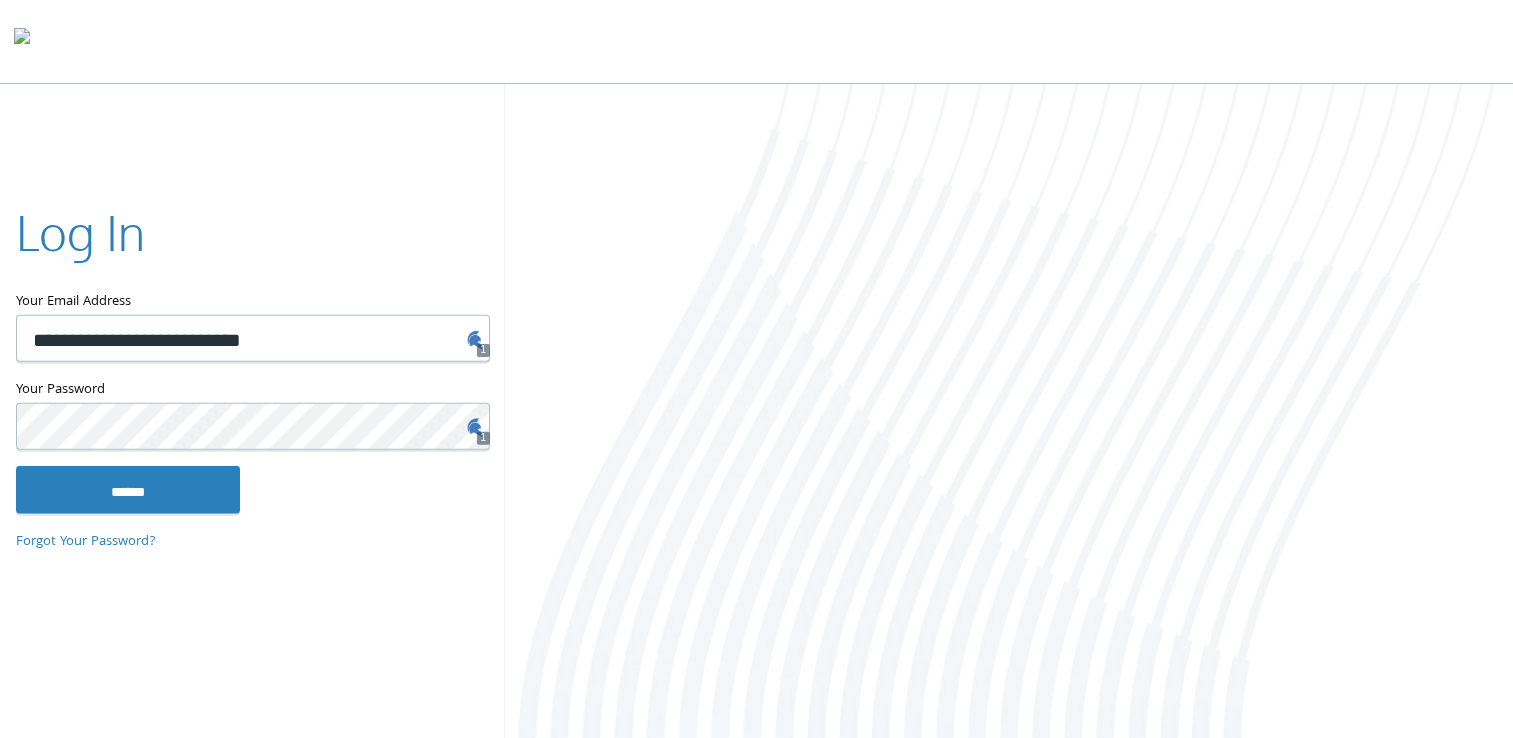 click at bounding box center [22, 41] 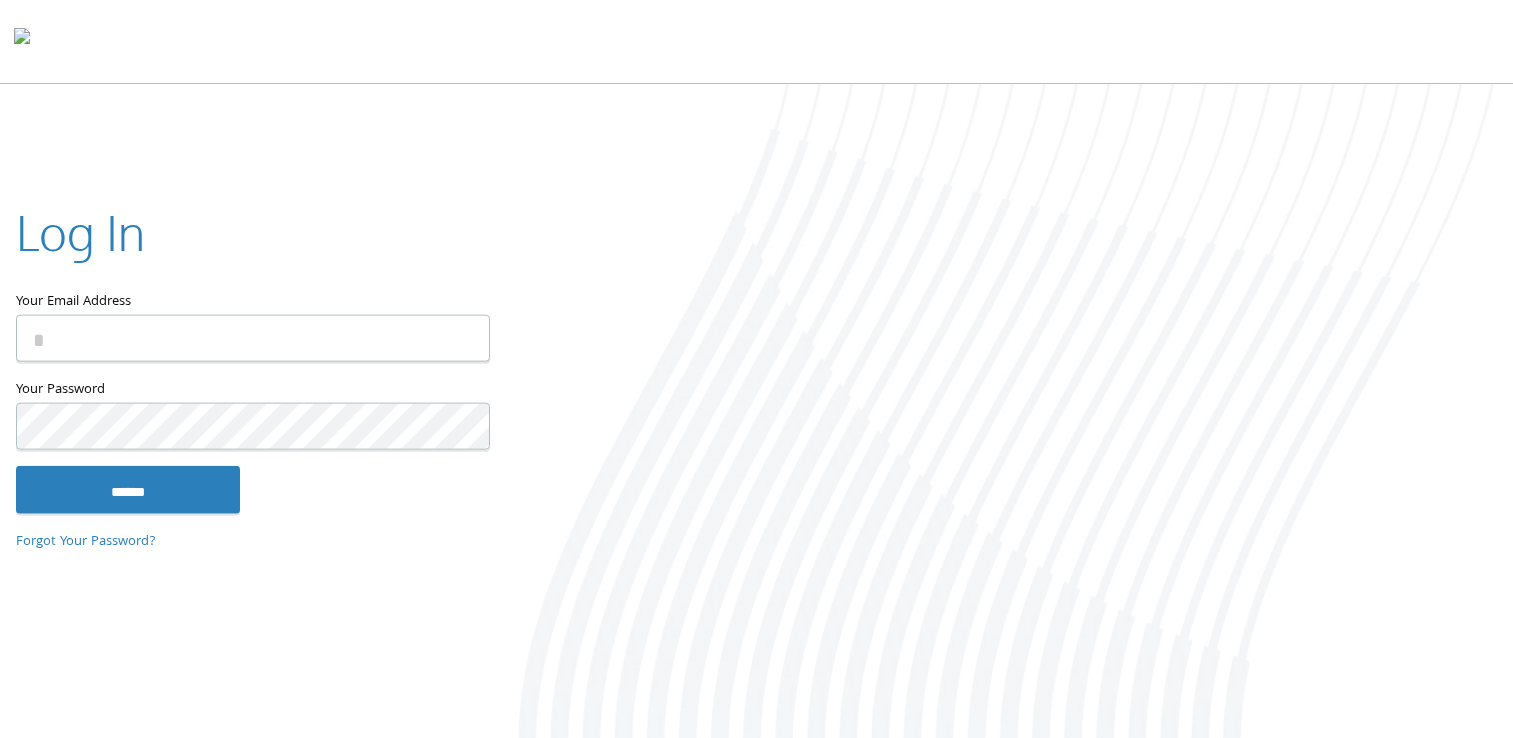 scroll, scrollTop: 0, scrollLeft: 0, axis: both 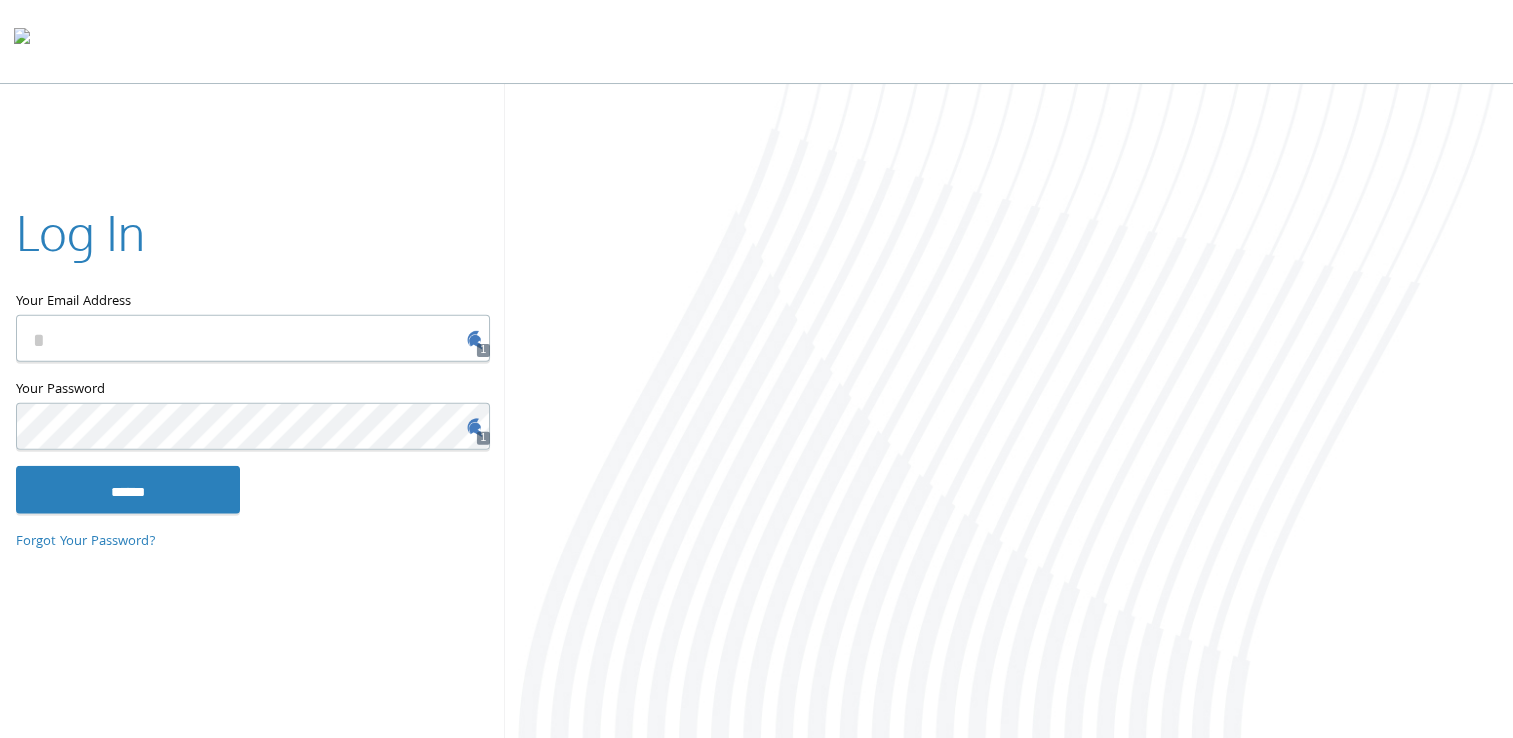 type on "**********" 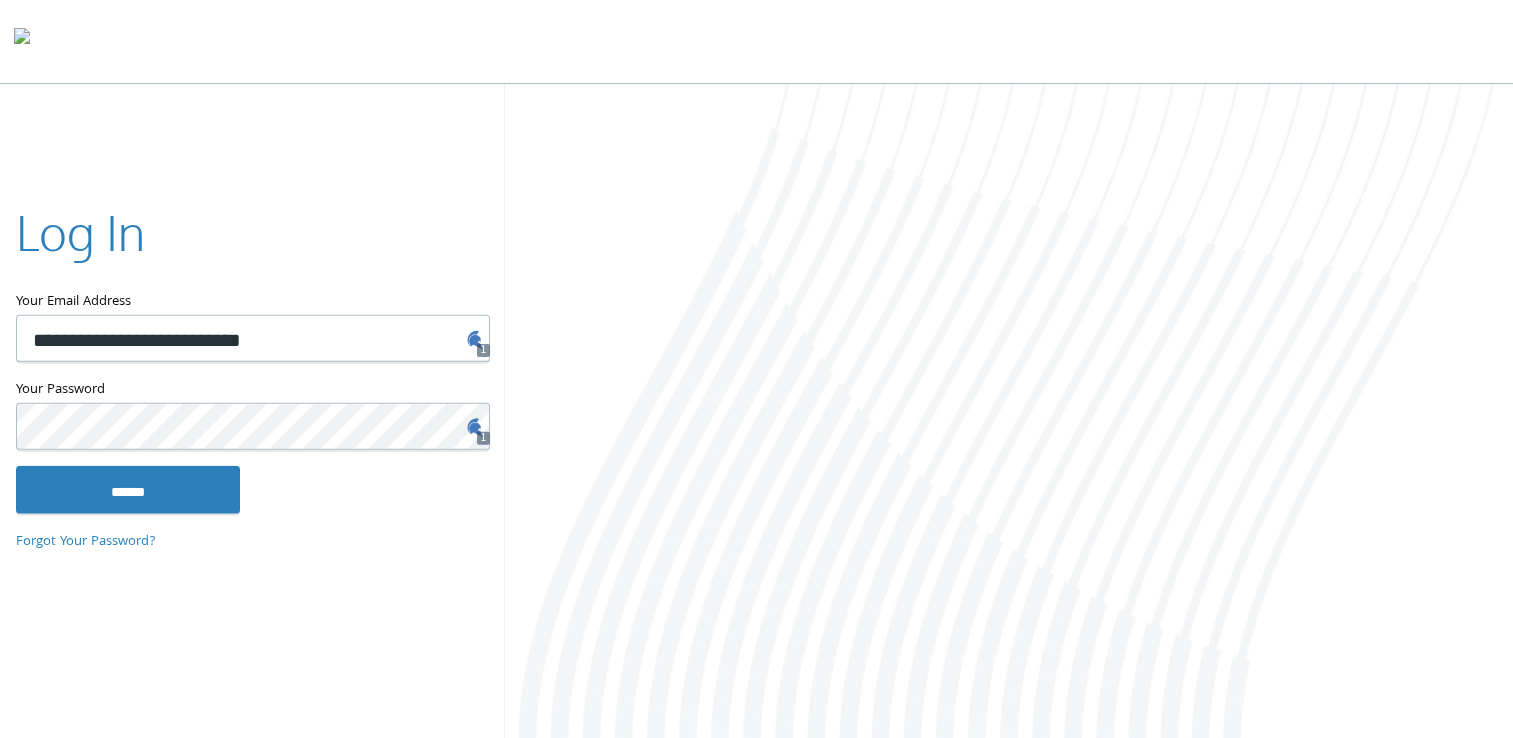 click at bounding box center (756, 42) 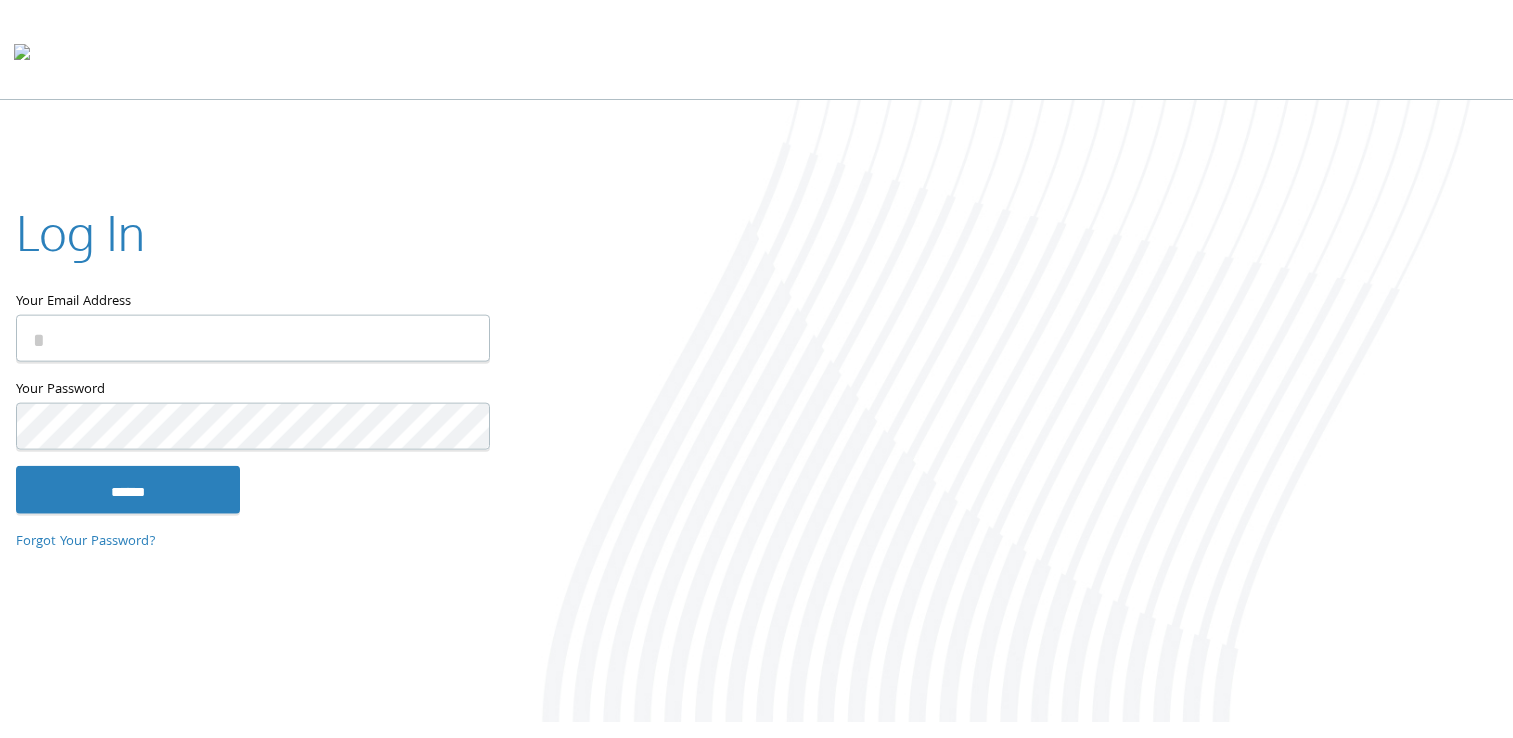 scroll, scrollTop: 0, scrollLeft: 0, axis: both 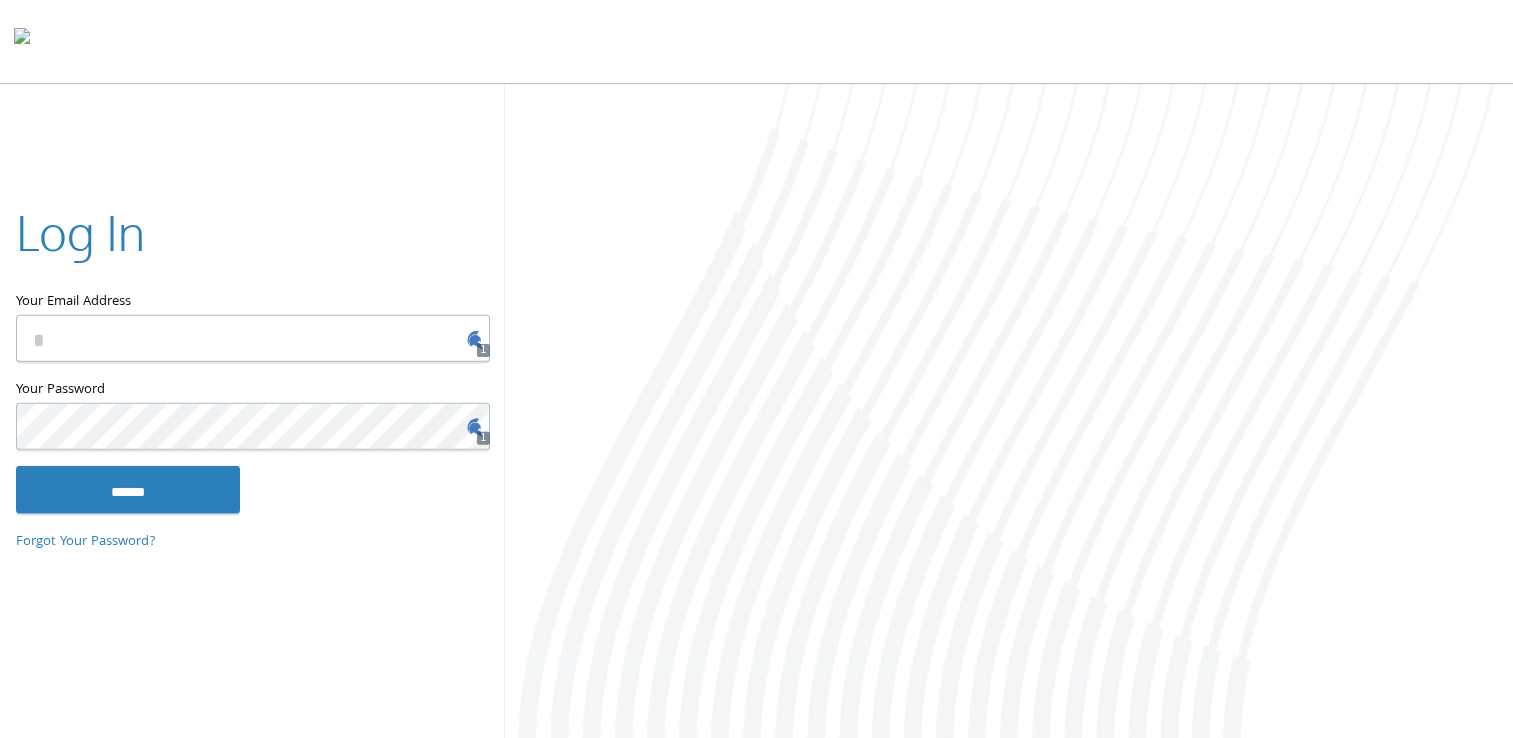 type on "**********" 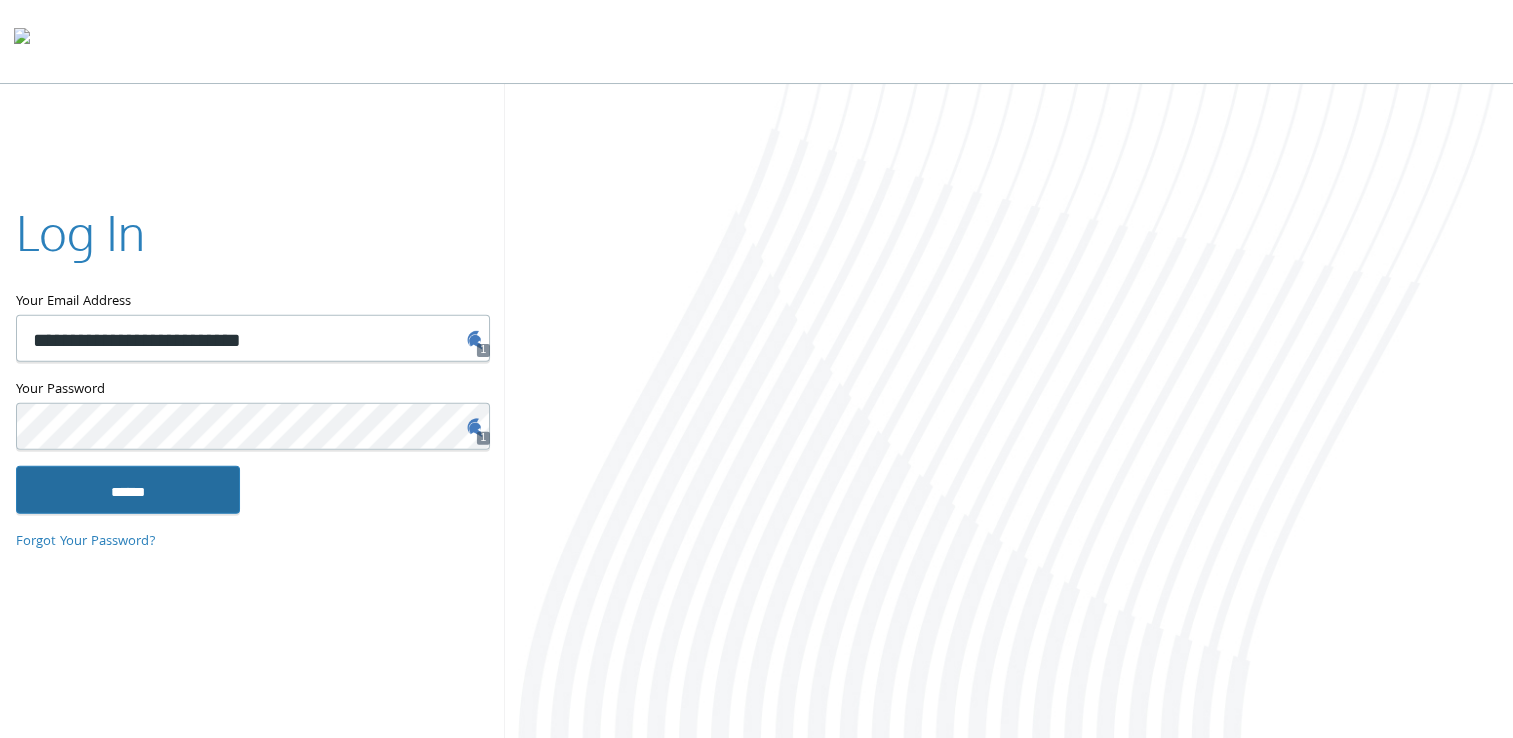 click on "******" at bounding box center [128, 489] 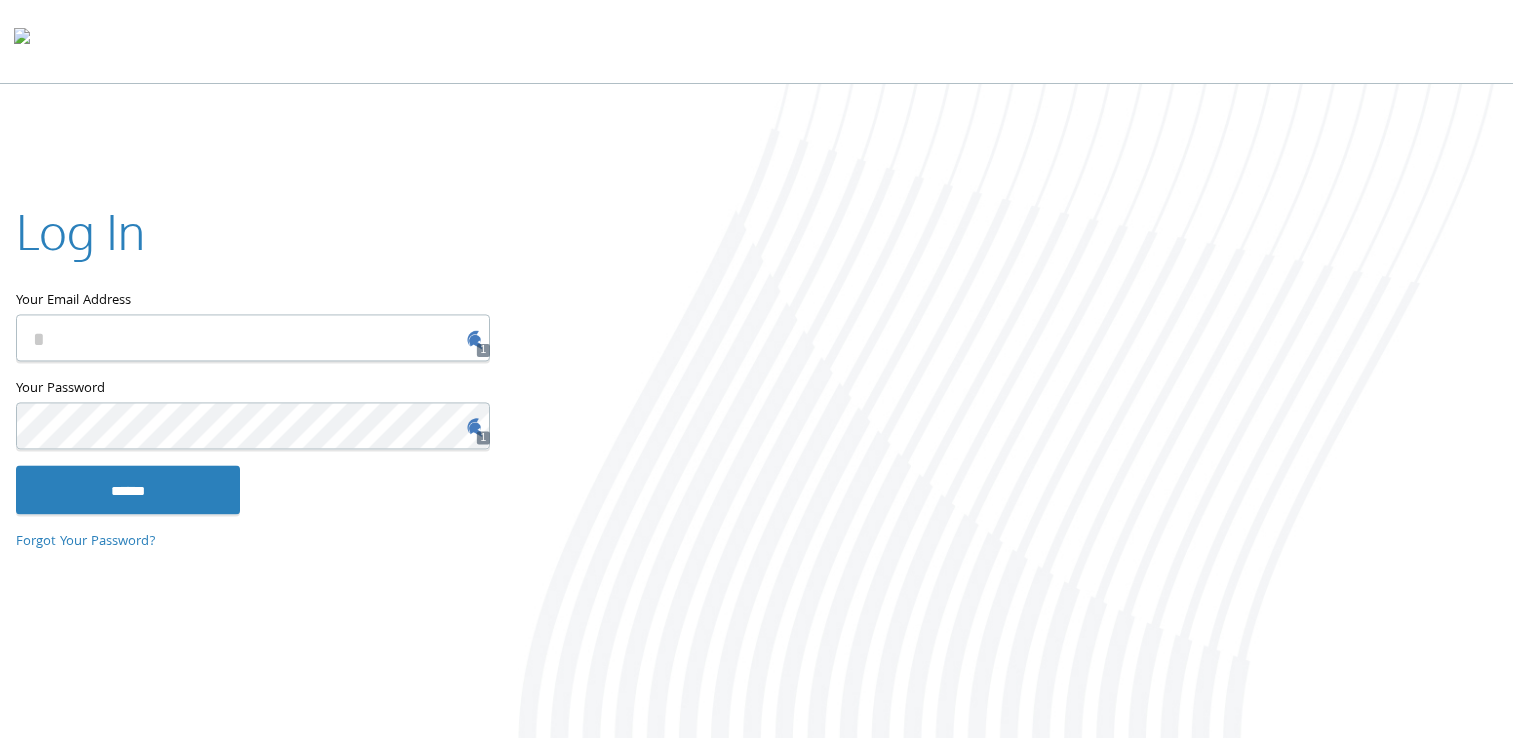 type on "**********" 